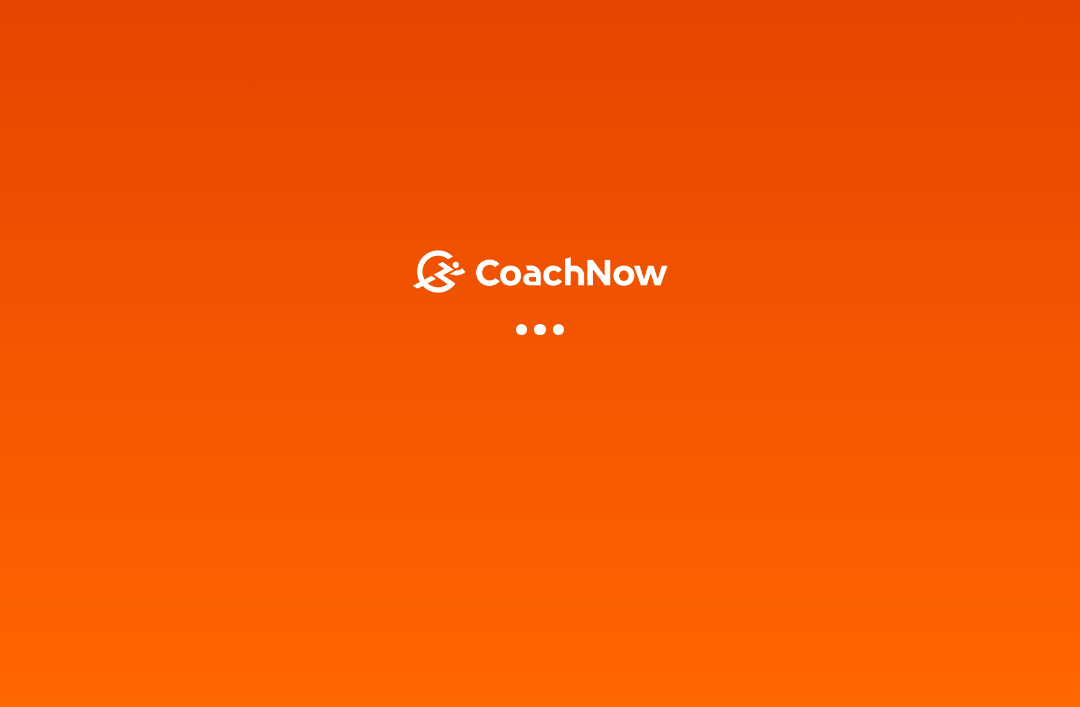 scroll, scrollTop: 0, scrollLeft: 0, axis: both 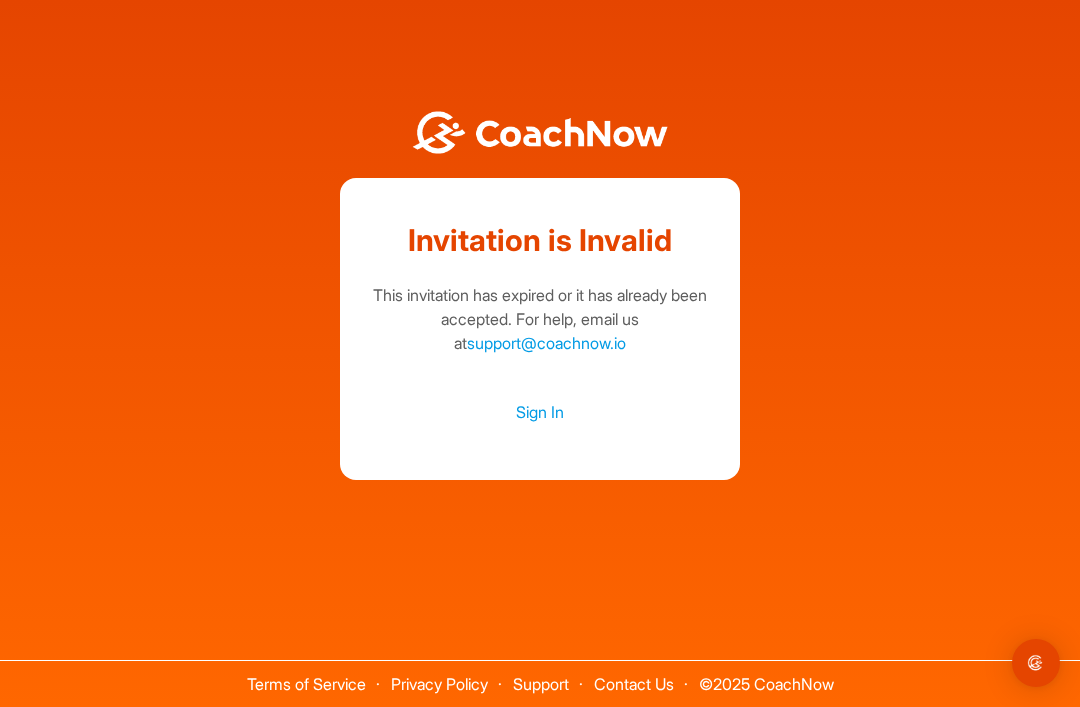 click on "Sign In" at bounding box center (540, 412) 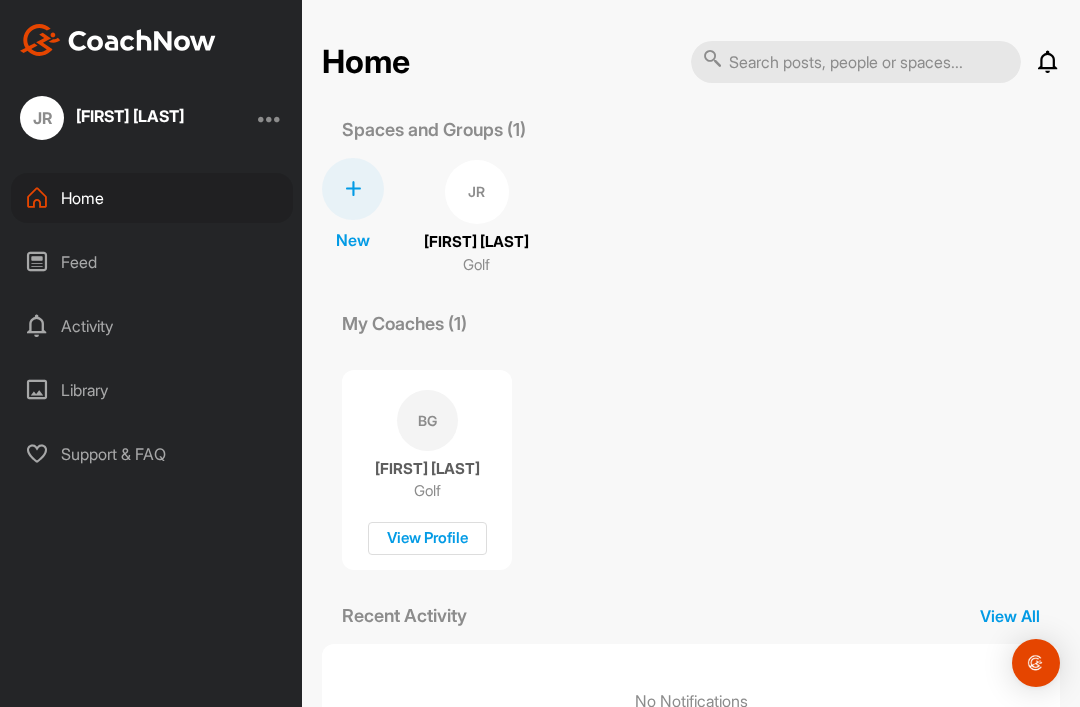 click on "[FIRST] [LAST]" at bounding box center [476, 242] 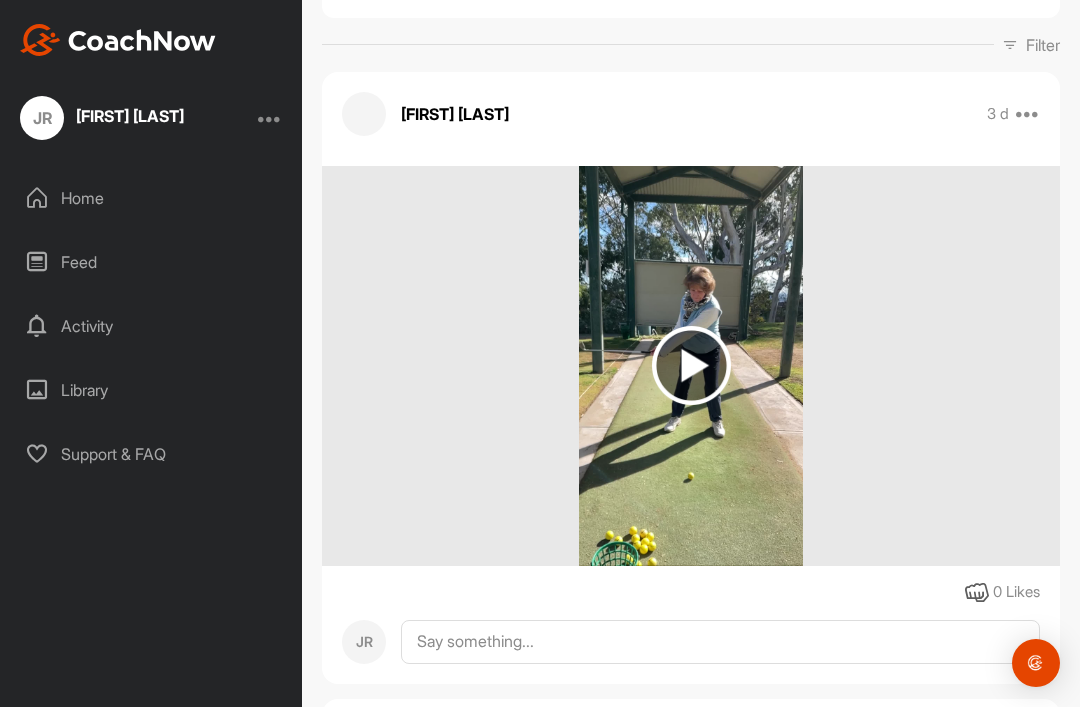 scroll, scrollTop: 290, scrollLeft: 0, axis: vertical 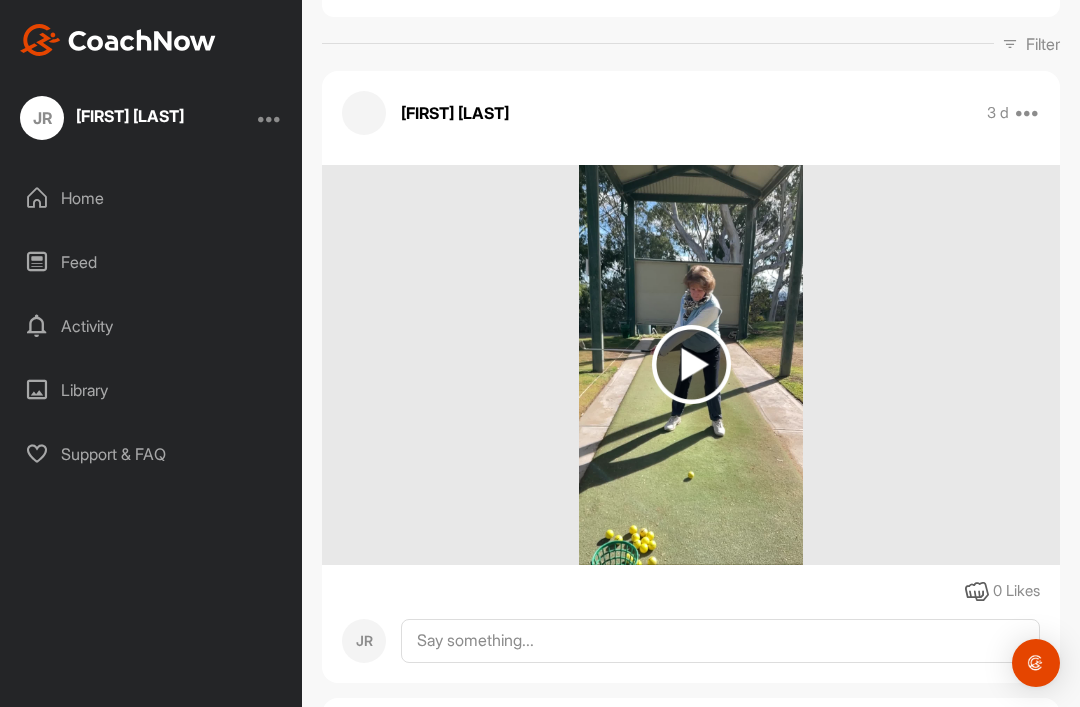 click at bounding box center (691, 364) 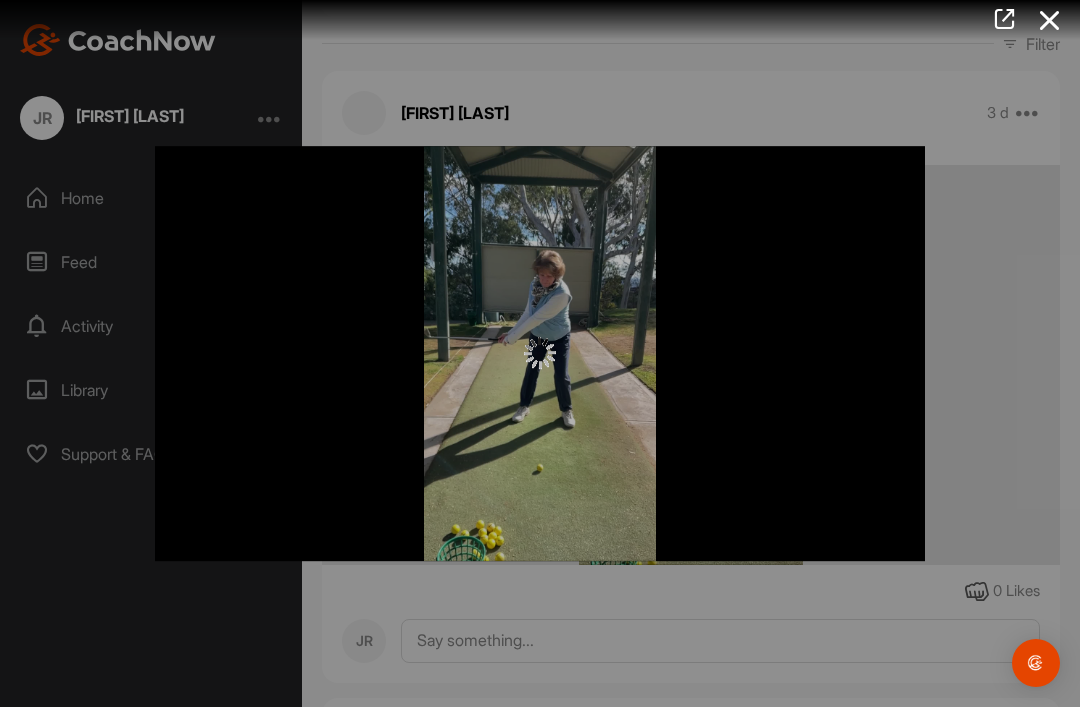 scroll, scrollTop: 0, scrollLeft: 0, axis: both 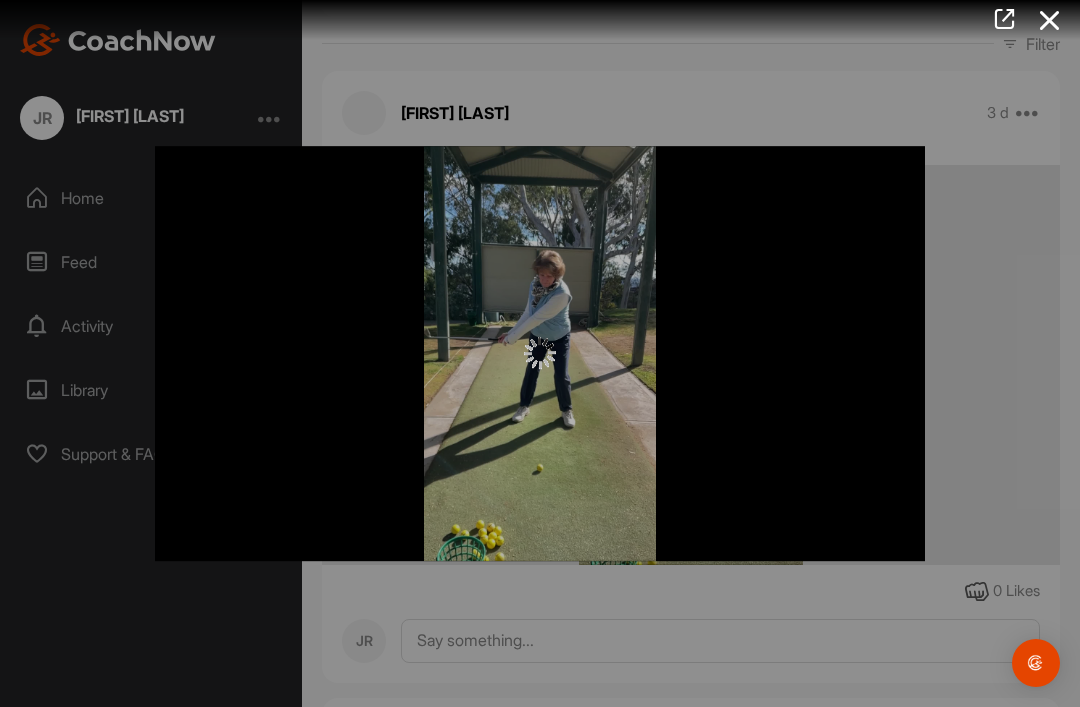 click at bounding box center [540, 353] 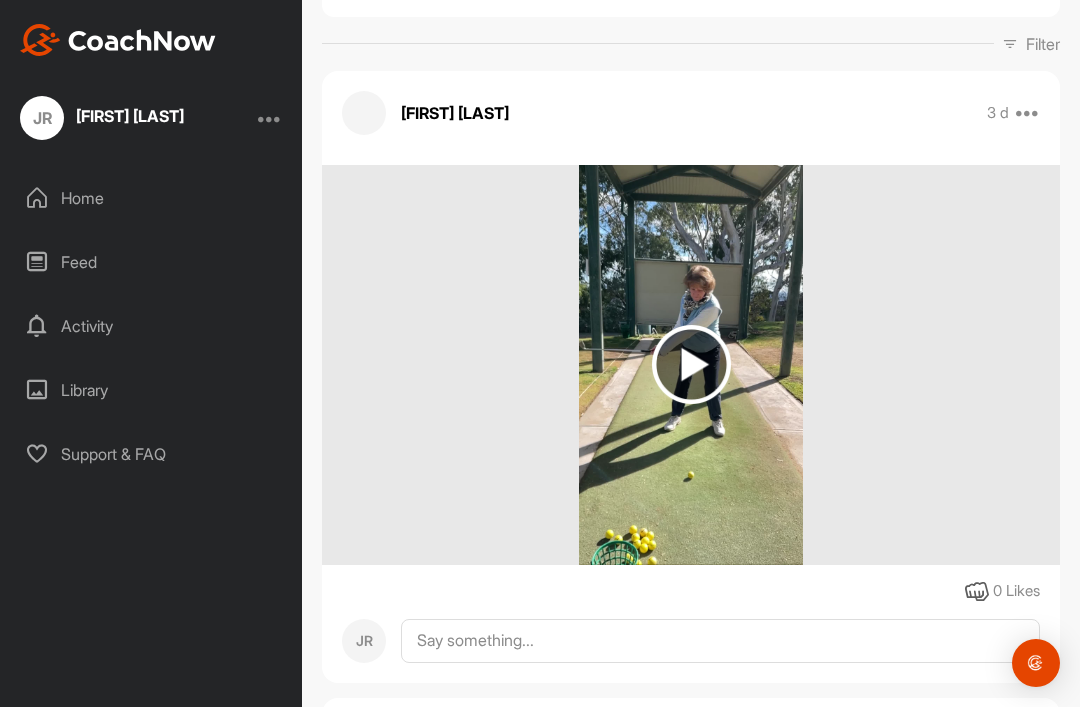 click at bounding box center [270, 118] 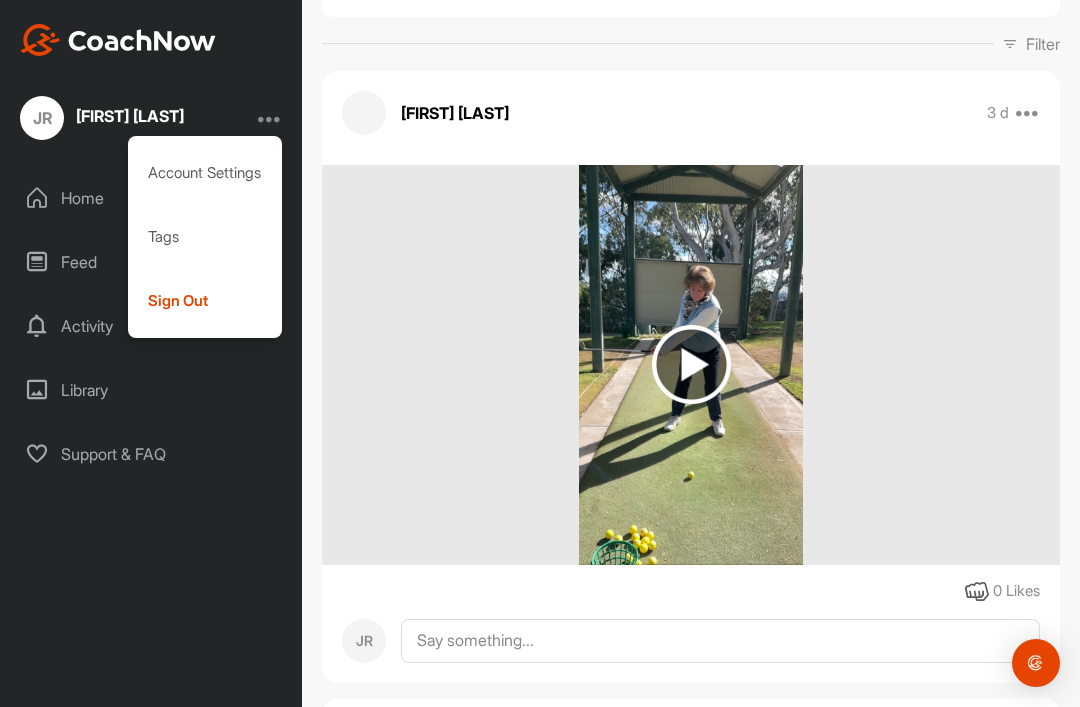 click at bounding box center (691, 364) 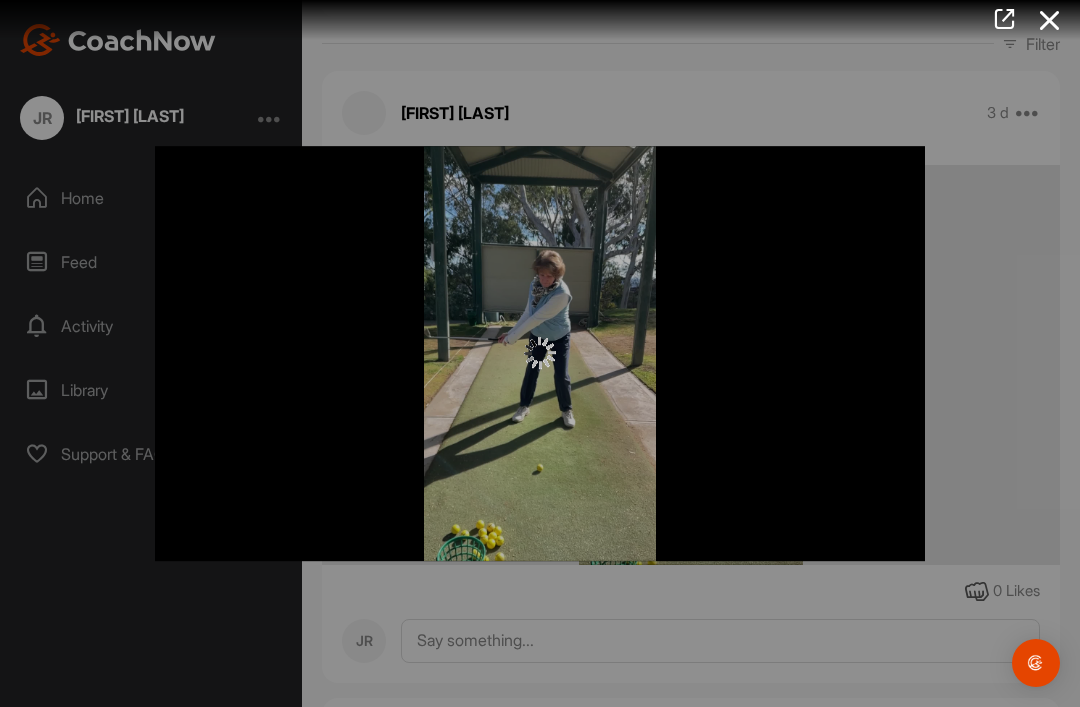 click at bounding box center [1050, 20] 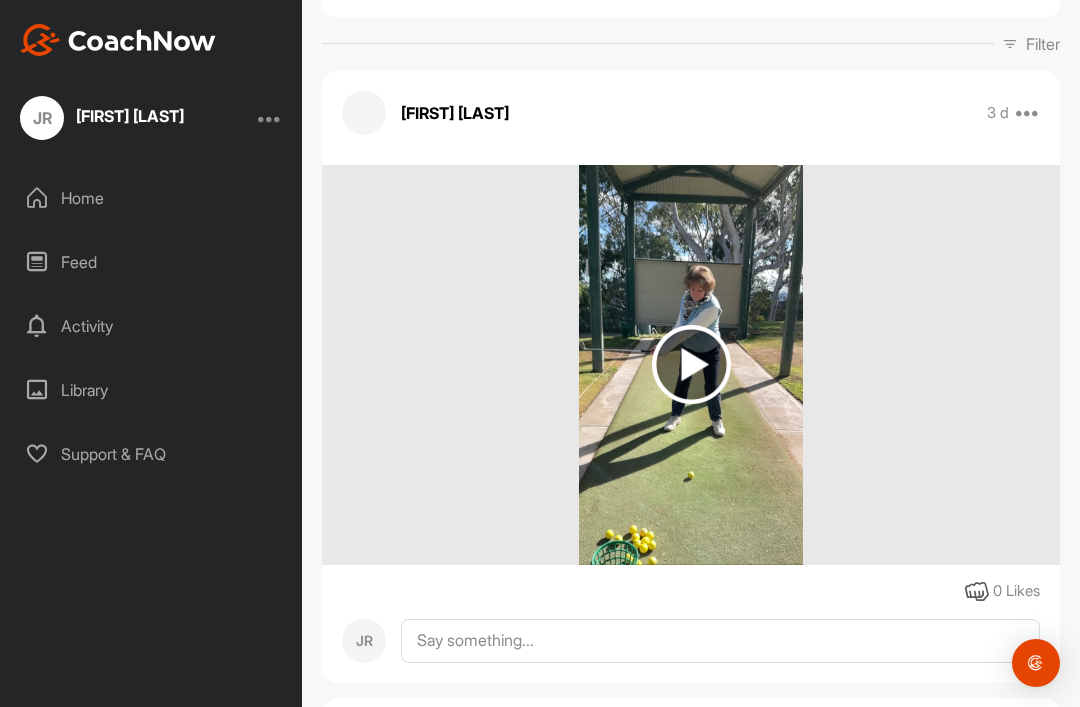 click on "JR Joyce Richardson" at bounding box center (151, 118) 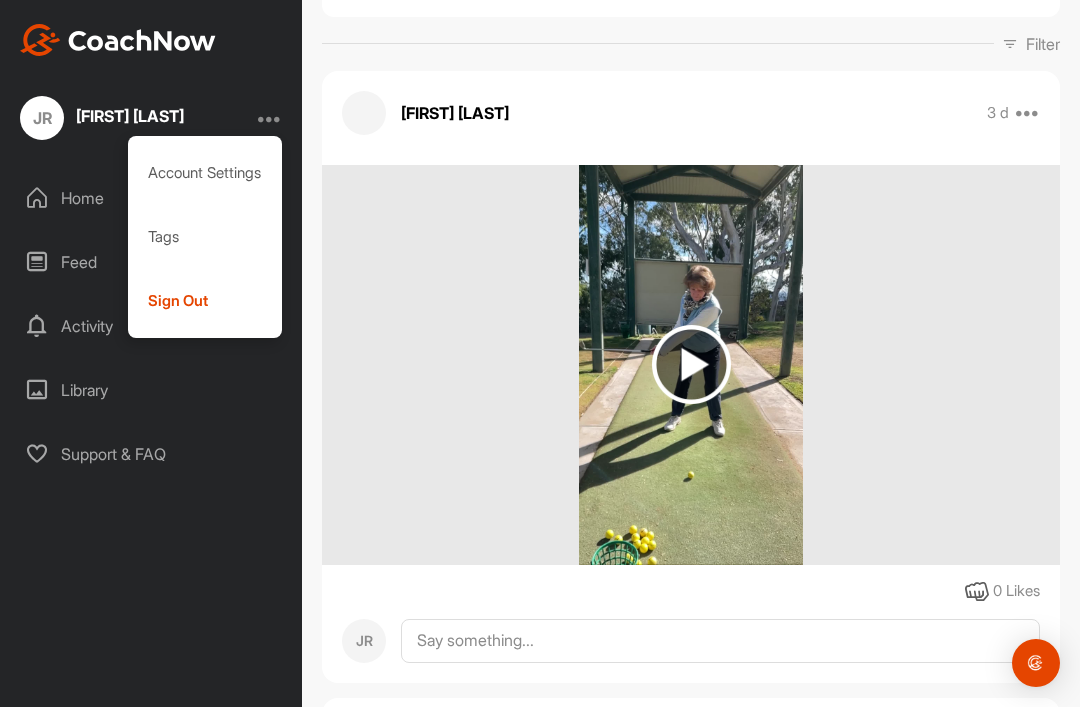 click on "Home" at bounding box center (152, 198) 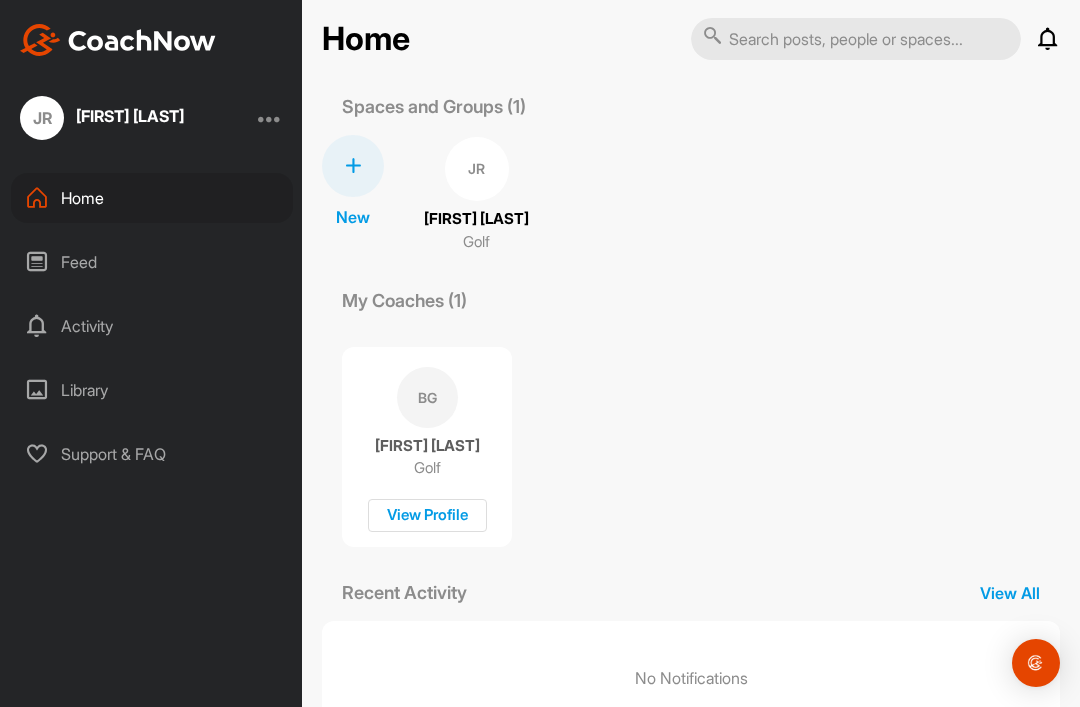 scroll, scrollTop: 21, scrollLeft: 0, axis: vertical 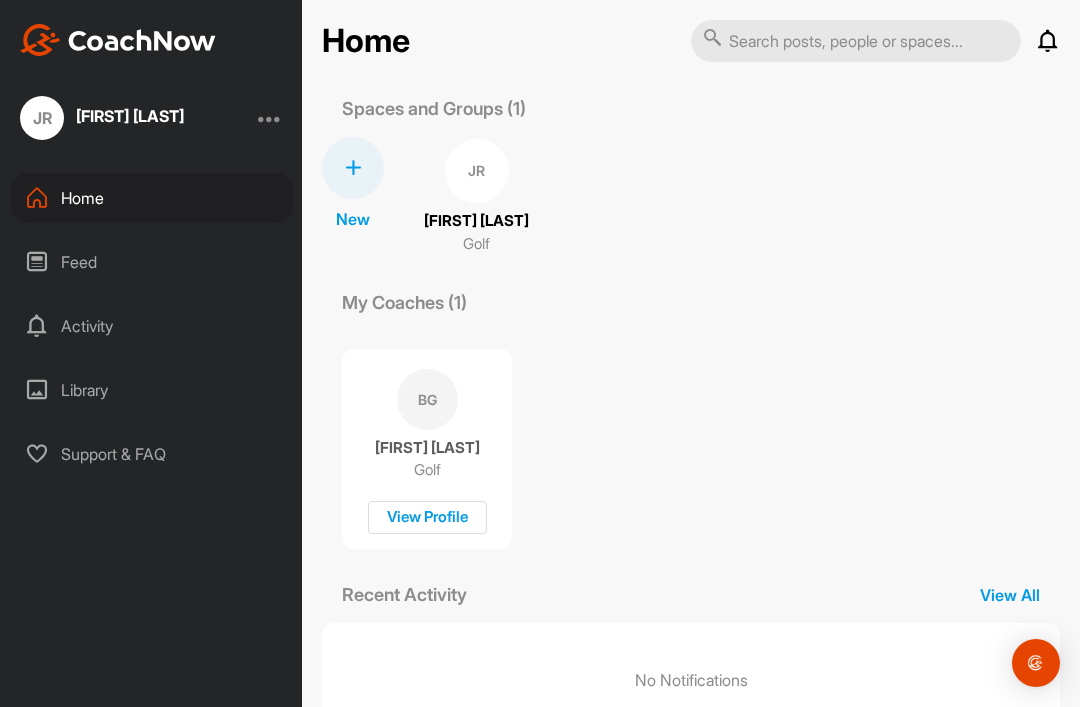 click on "View All" at bounding box center (1010, 595) 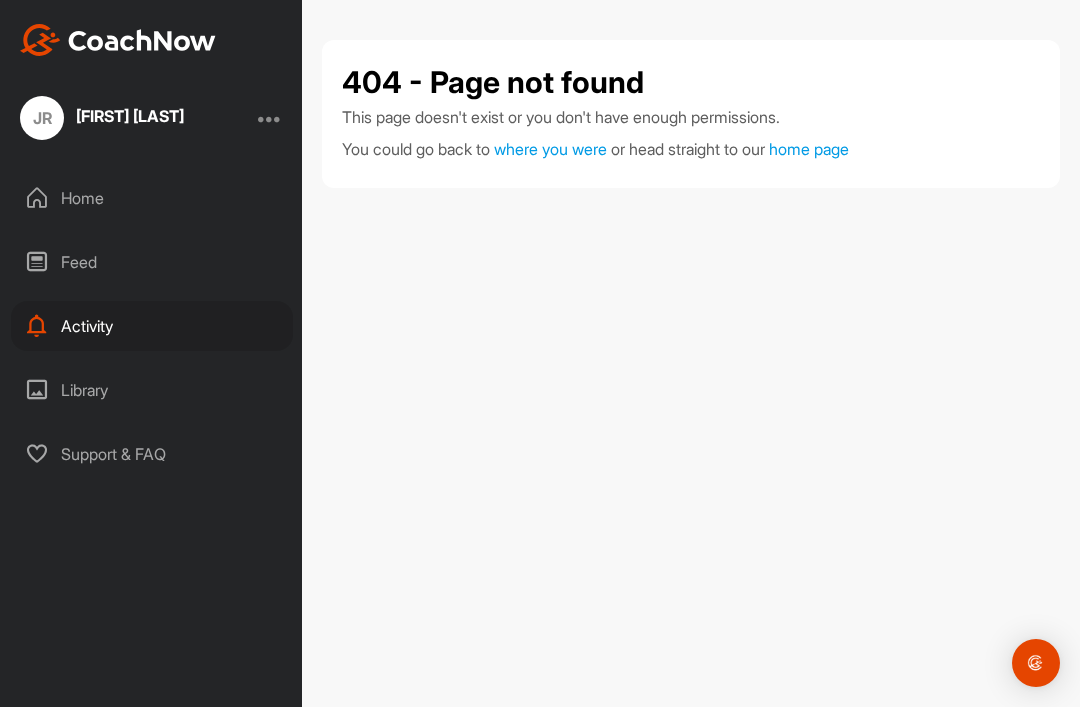 click on "Home" at bounding box center (152, 198) 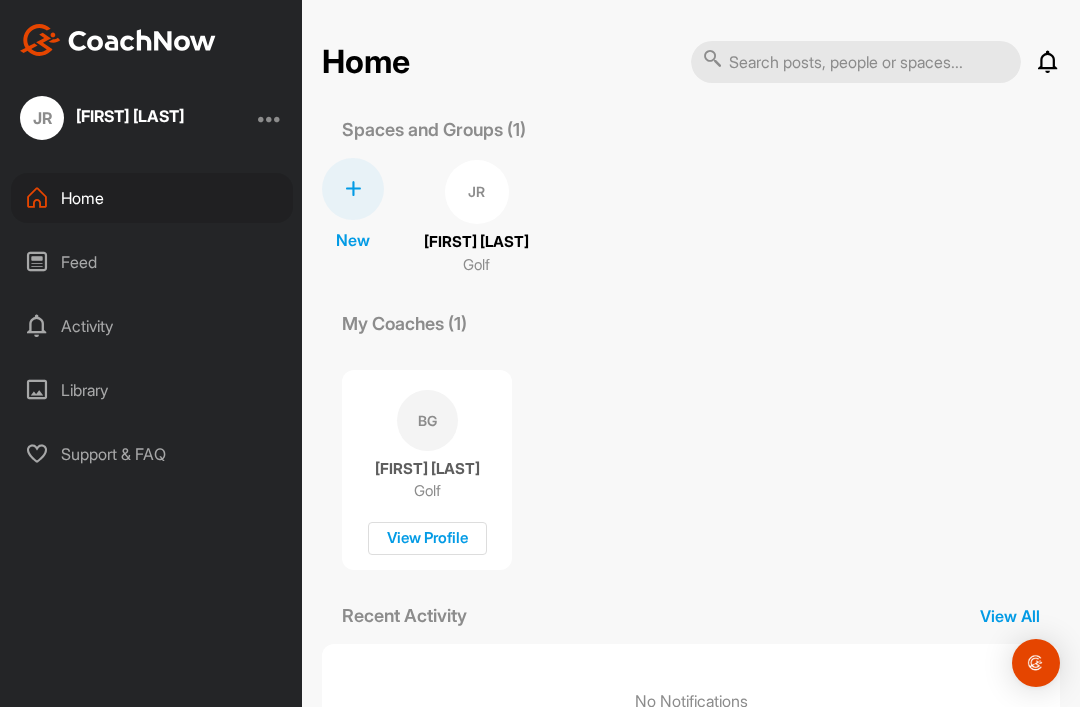 click on "JR Joyce Richardson" at bounding box center [151, 118] 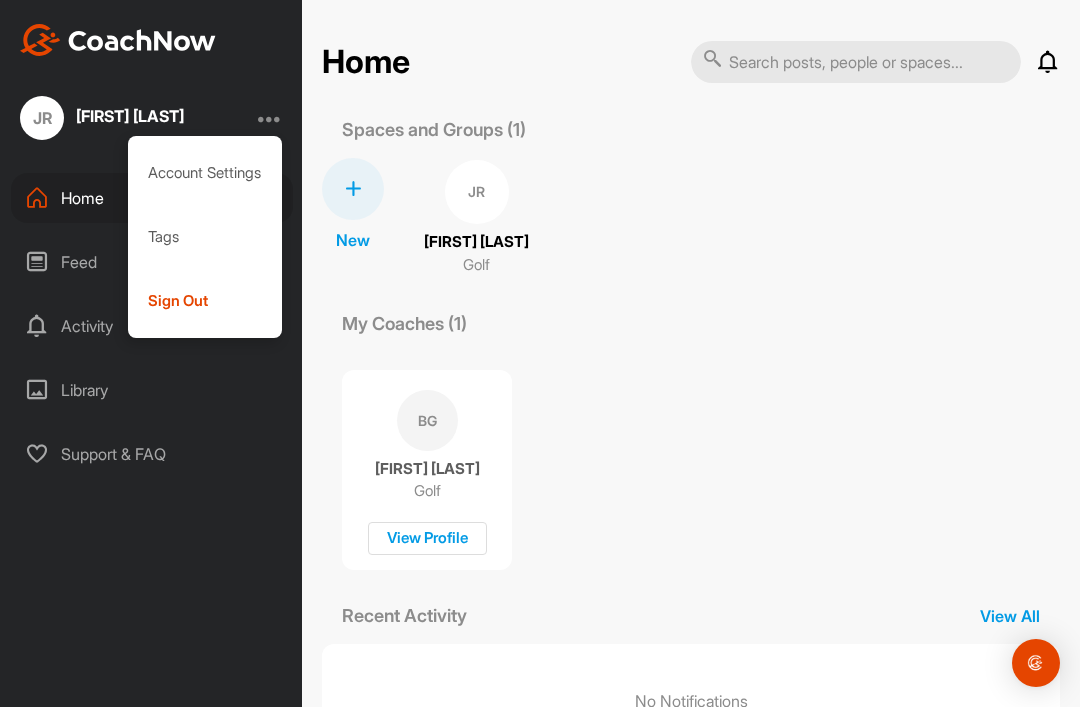 click on "Account Settings" at bounding box center (205, 173) 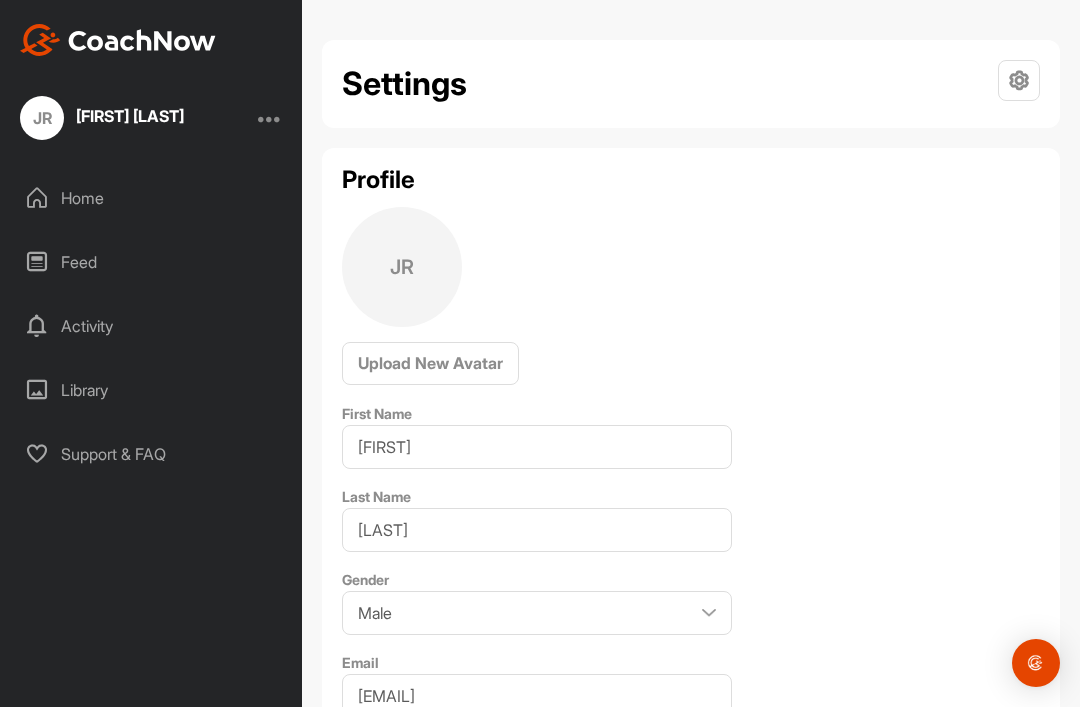 scroll, scrollTop: 0, scrollLeft: 0, axis: both 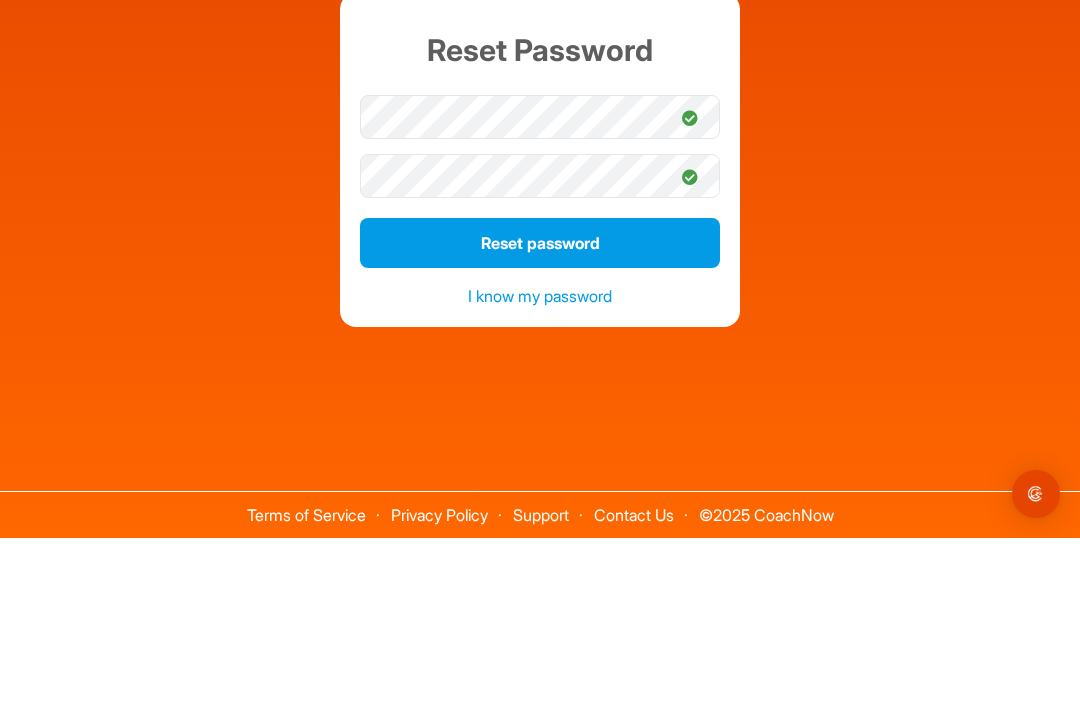 click on "Reset password" at bounding box center [540, 412] 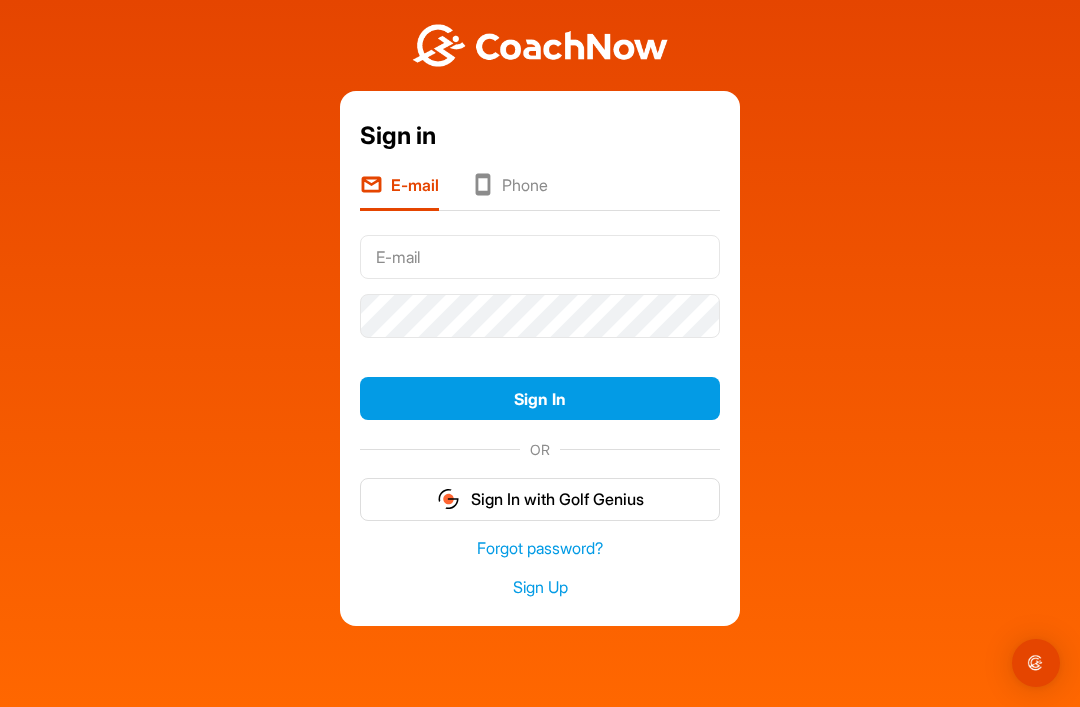 click at bounding box center (540, 257) 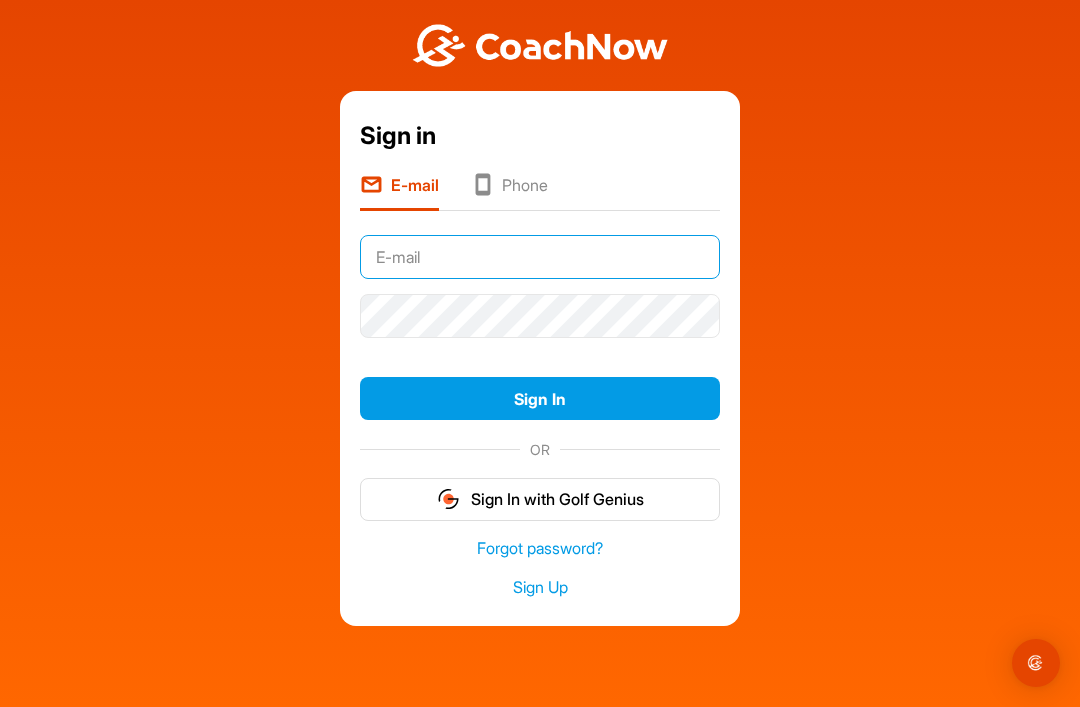 type on "[EMAIL]" 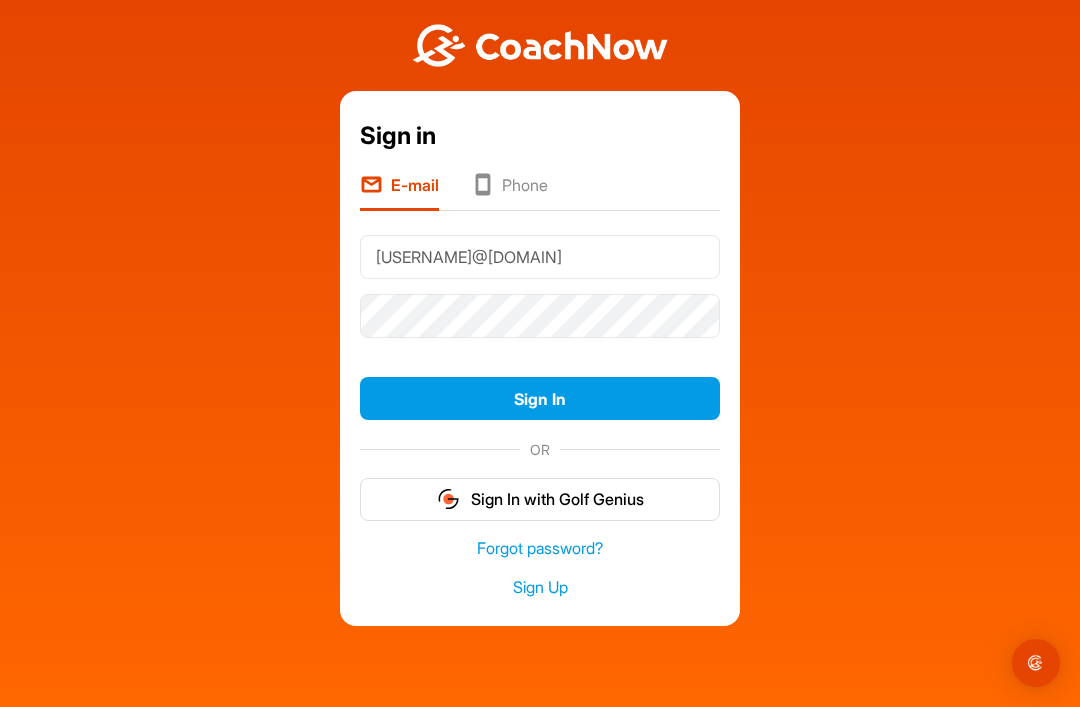 click on "Sign In" at bounding box center (540, 398) 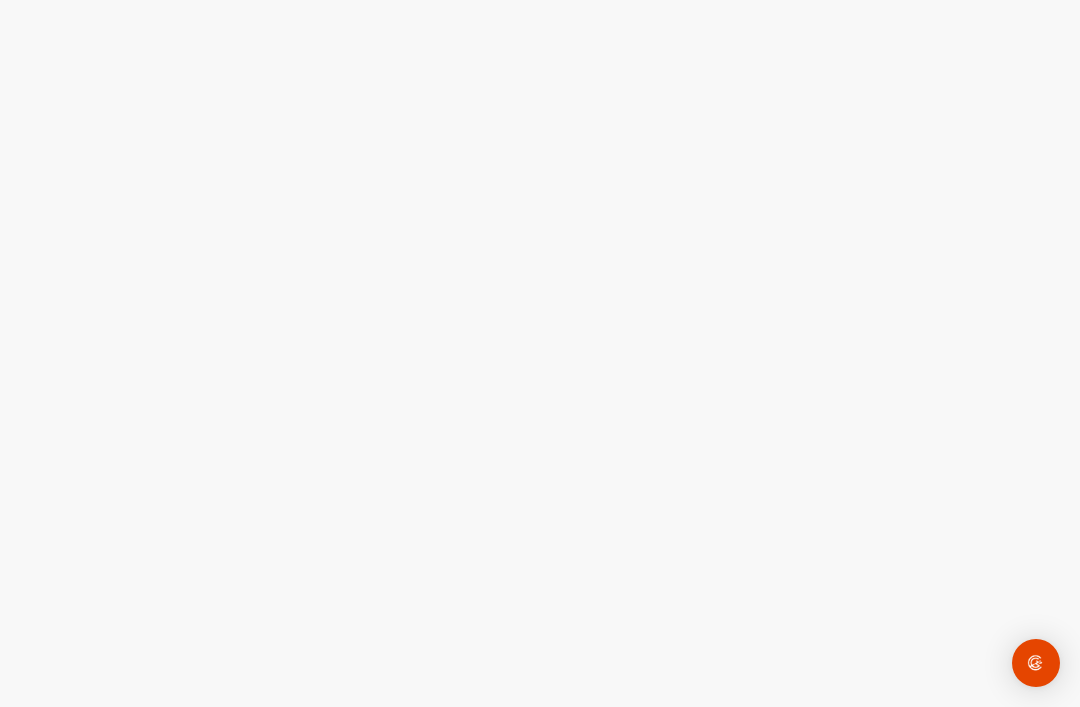 scroll, scrollTop: 0, scrollLeft: 0, axis: both 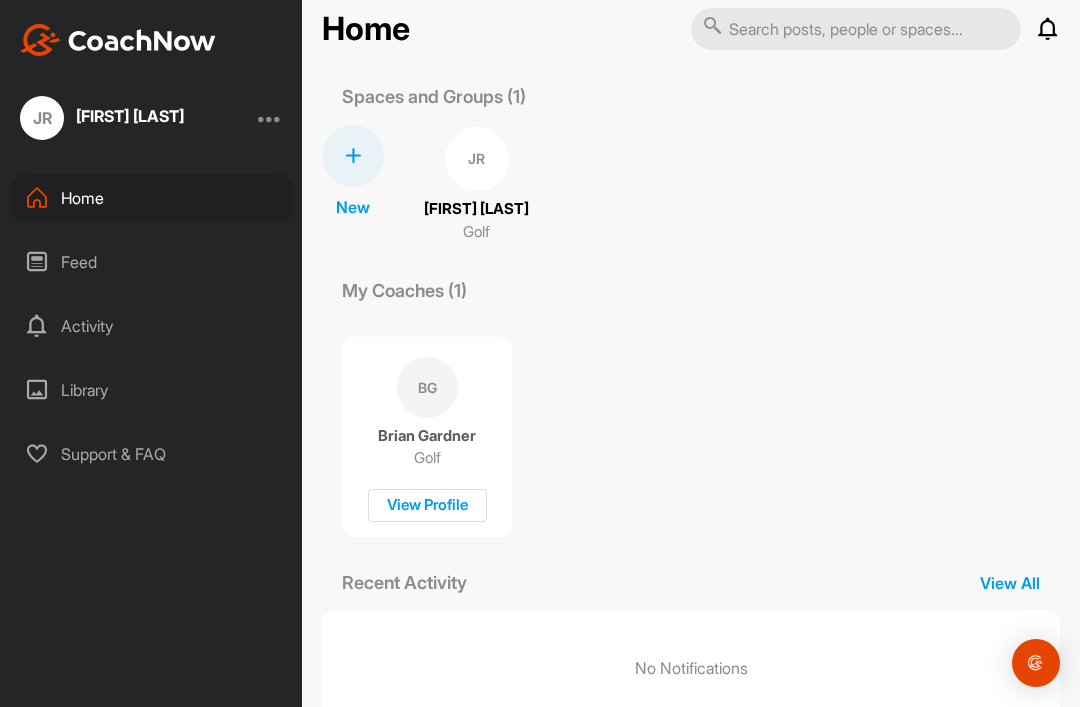 click on "BG Brian Gardner Golf View Profile" at bounding box center [427, 437] 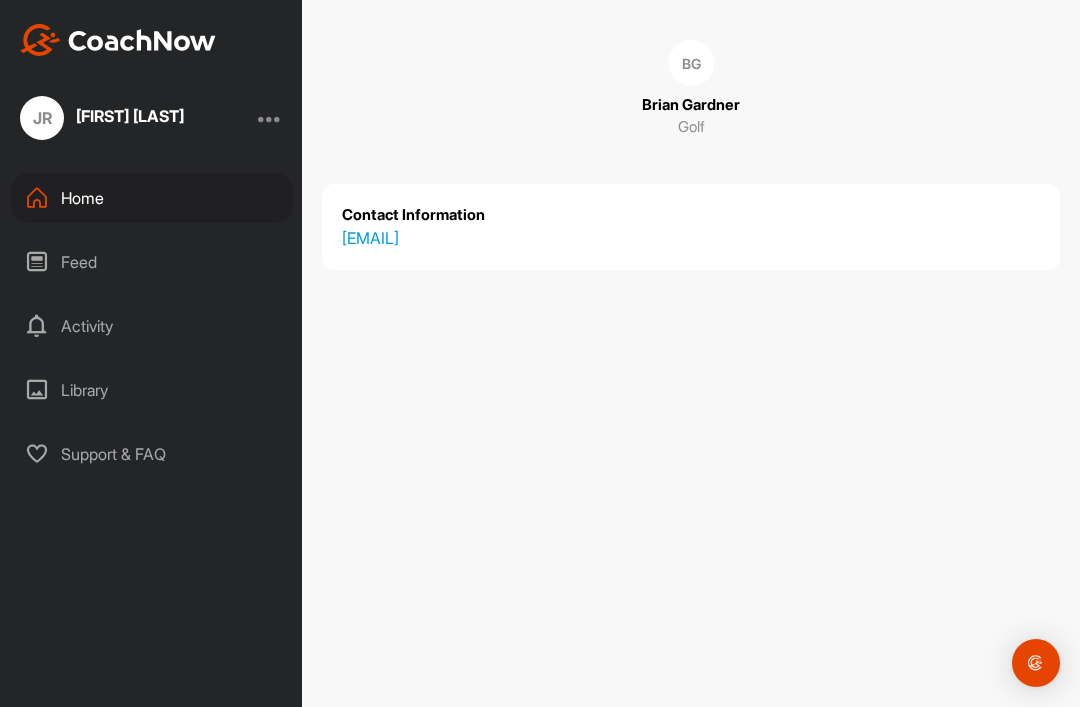 click on "Home" at bounding box center (152, 198) 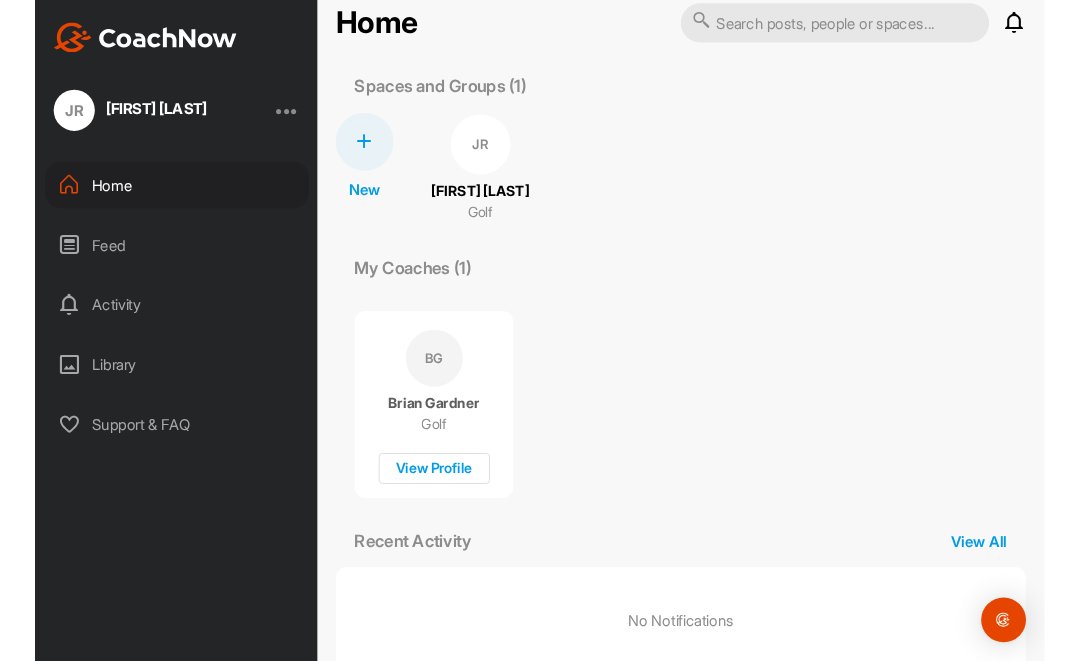 scroll, scrollTop: 33, scrollLeft: 0, axis: vertical 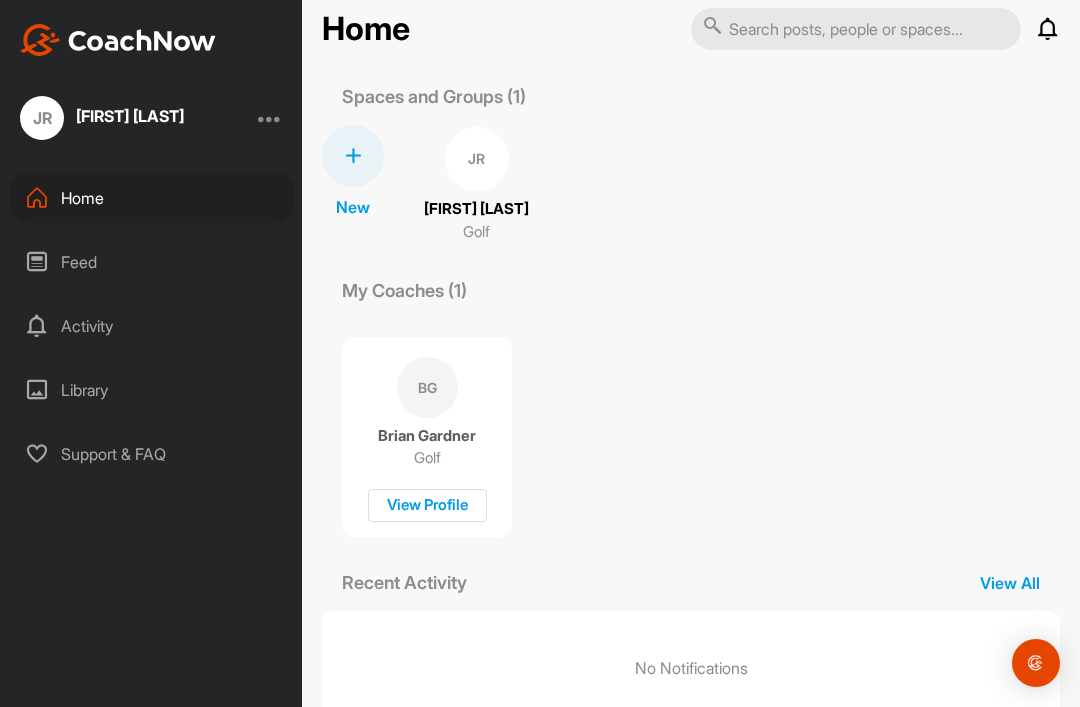 click on "[FIRST] [LAST]" at bounding box center [476, 209] 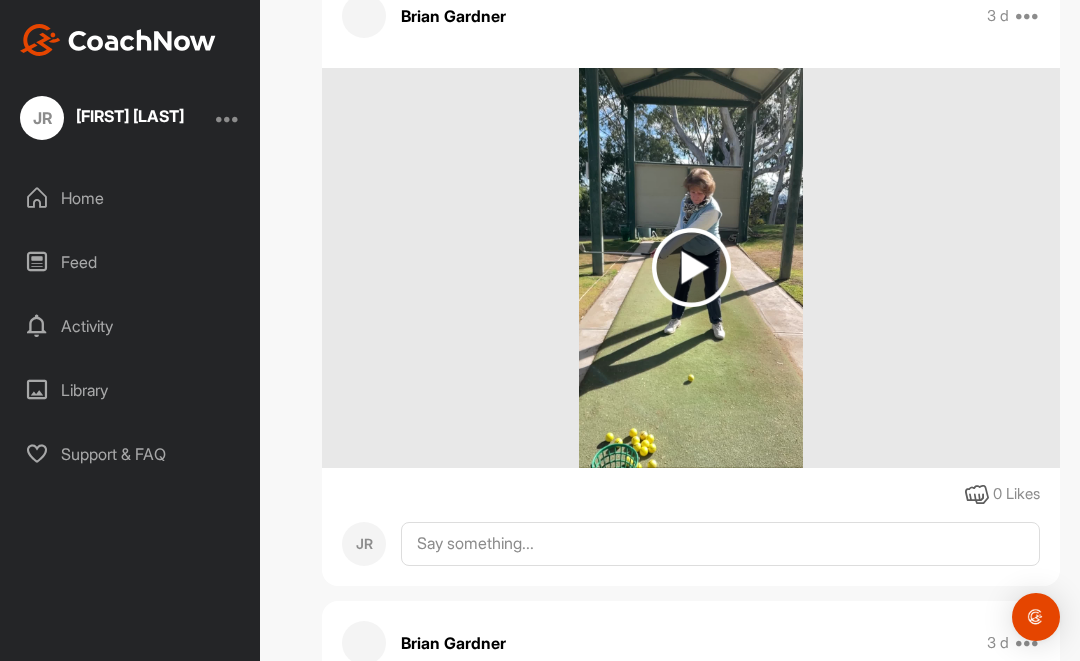 scroll, scrollTop: 384, scrollLeft: 0, axis: vertical 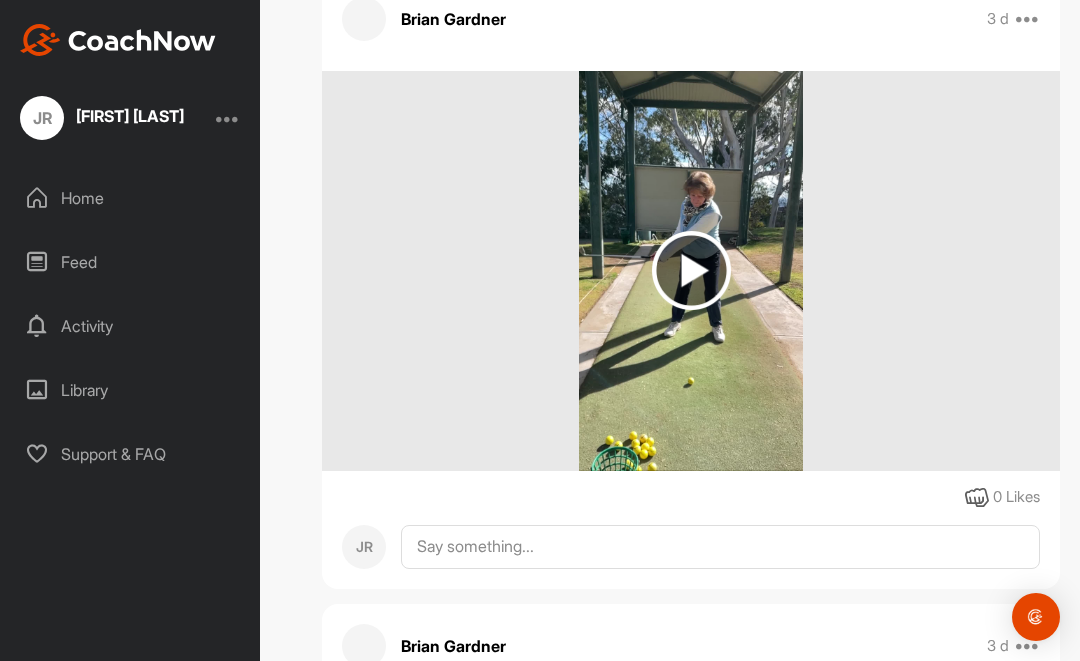 click at bounding box center [691, 270] 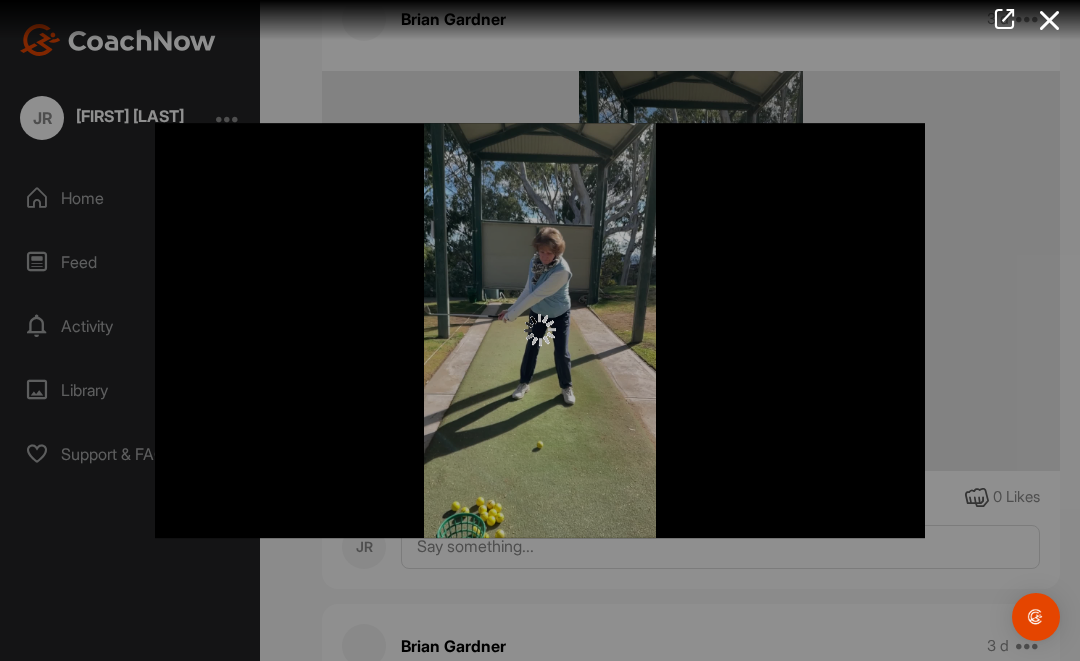 click at bounding box center [1050, 20] 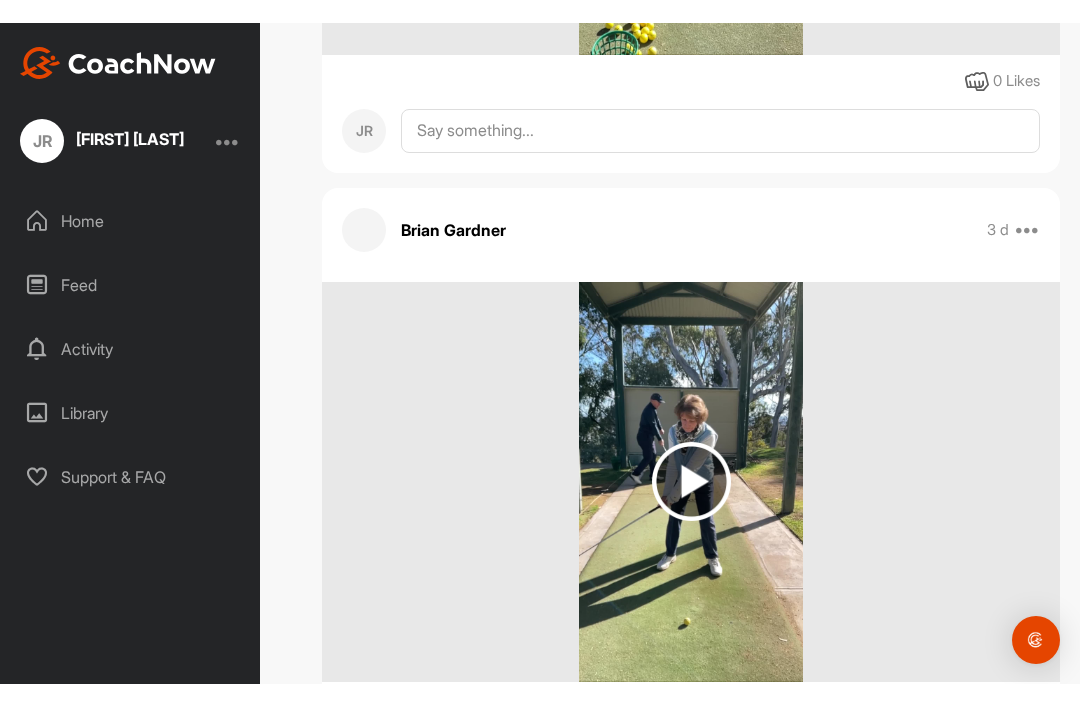 scroll, scrollTop: 847, scrollLeft: 0, axis: vertical 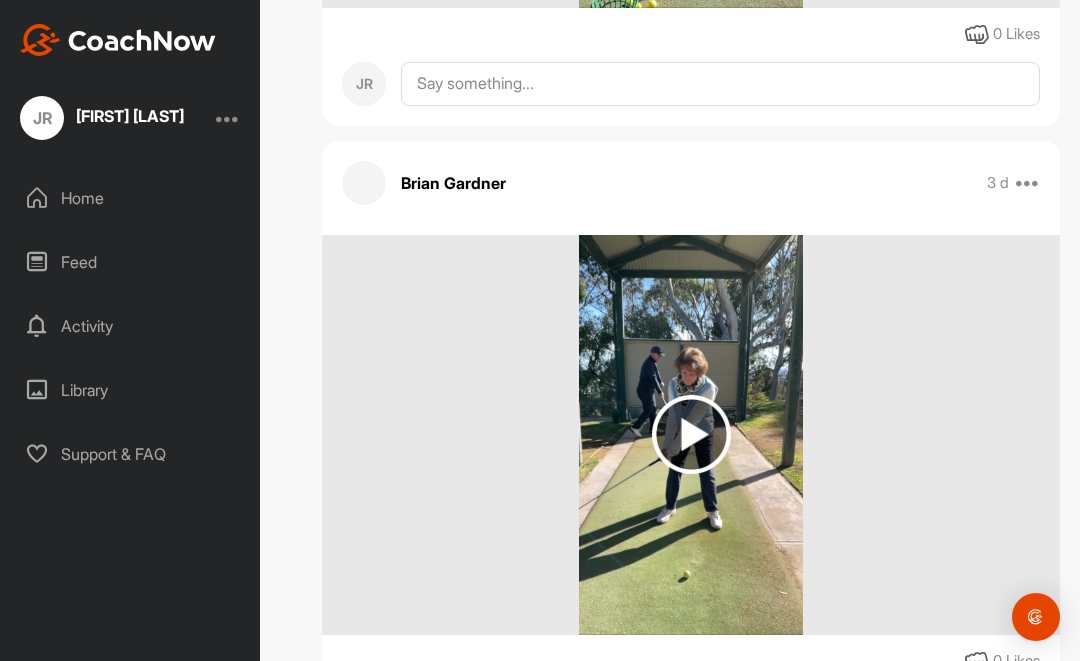 click at bounding box center (691, 434) 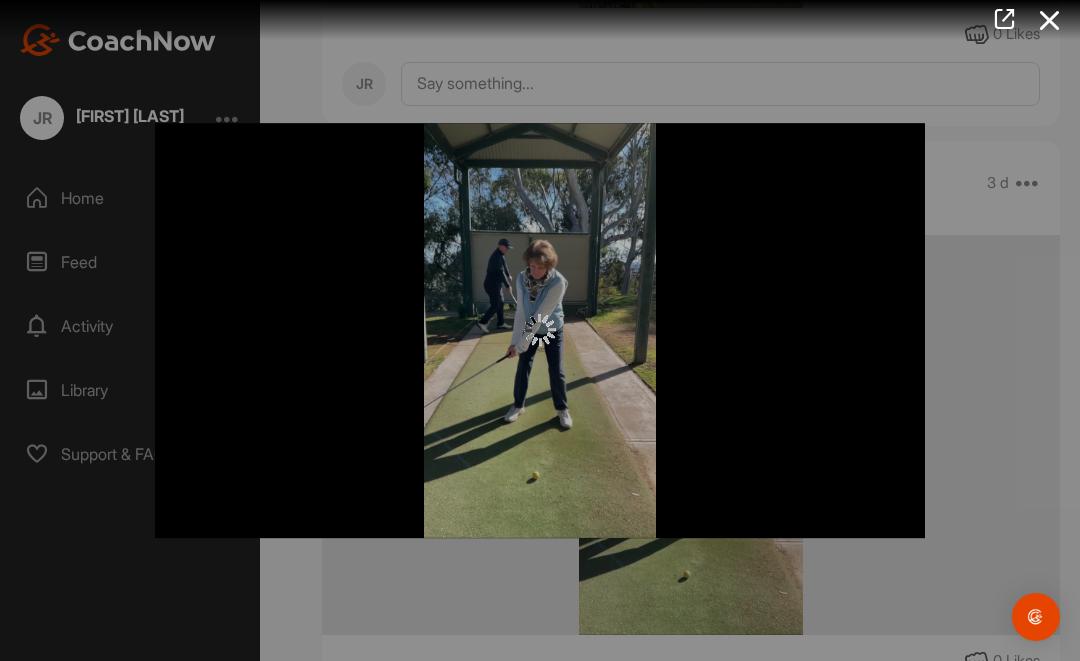 click at bounding box center (540, 330) 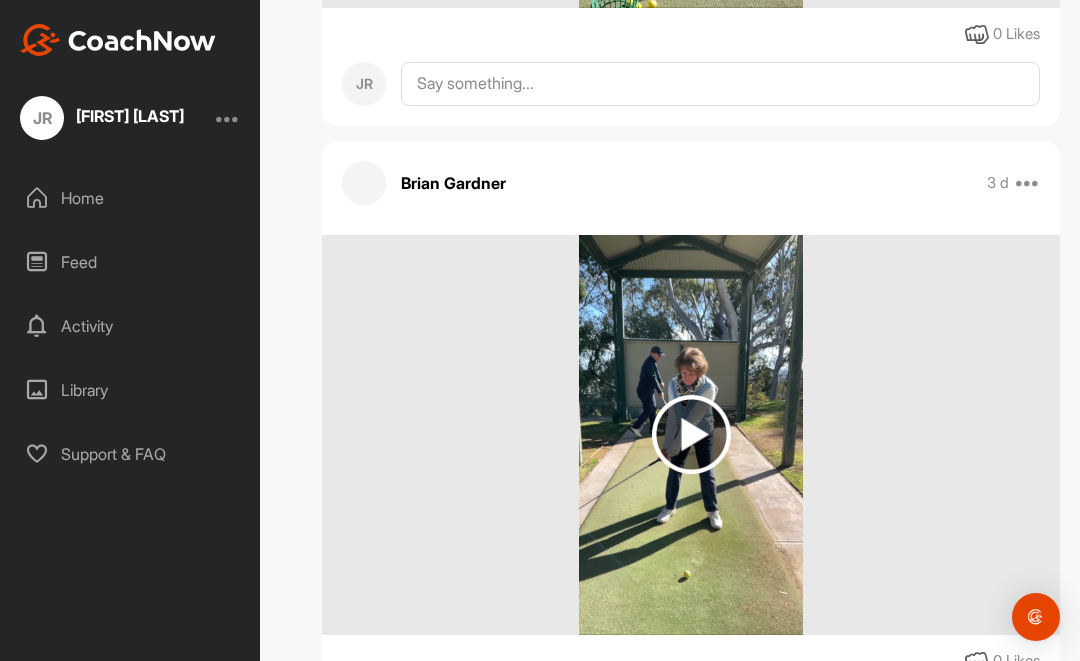 click at bounding box center [1028, 183] 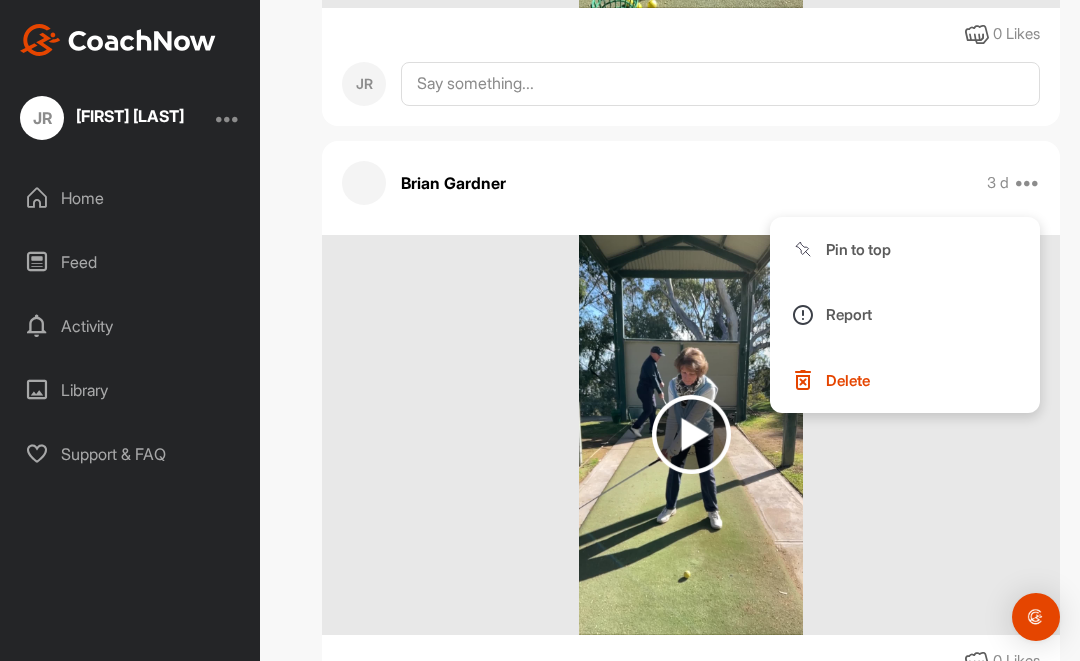 click on "JR [FIRST] [LAST] Bookings Golf Space Settings Your Notifications Leave Space Timeline Members JR Filter Media Type Images Videos Notes Audio Documents Author BG Brian Gardner [EMAIL] JR Joyce Richardson [EMAIL] Sort by Created at Tags Add some tags. From Day Month Year Till Day Month Year Filter Show All Brian Gardner 3 d Pin to top Report Delete 0 Likes JR Brian Gardner 3 d Pin to top Report Delete 0 Likes JR Brian Gardner 3 d Pin to top Report Delete 0 Likes JR Brian Gardner 3 d Pin to top Report Delete 0 Likes JR Brian Gardner 3 d Pin to top Report Delete 0 Likes JR Brian Gardner 3 d Pin to top Report Delete 0 Likes JR" at bounding box center (691, 1242) 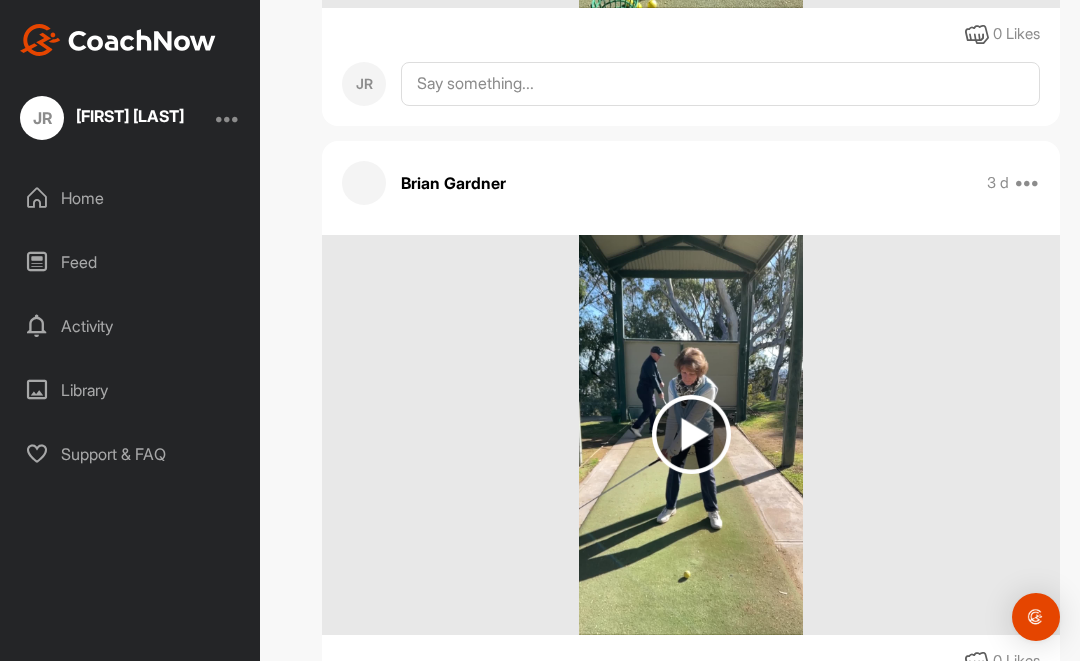 click on "[FIRST] [LAST]" at bounding box center [130, 116] 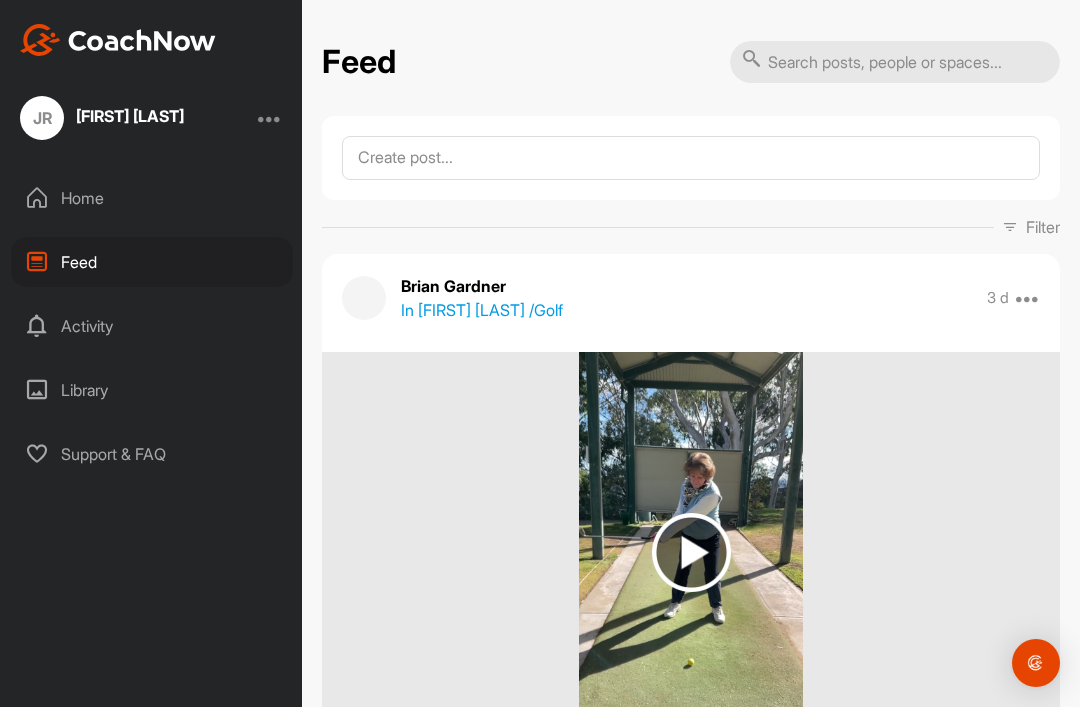 click at bounding box center (691, 552) 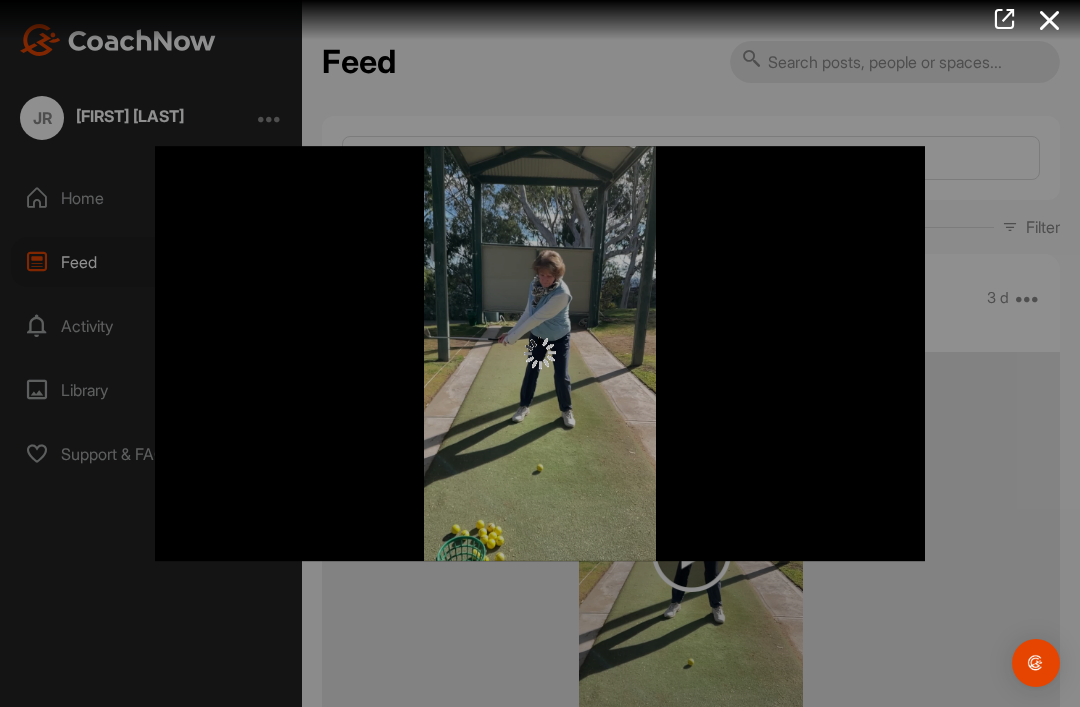 click at bounding box center [1050, 20] 